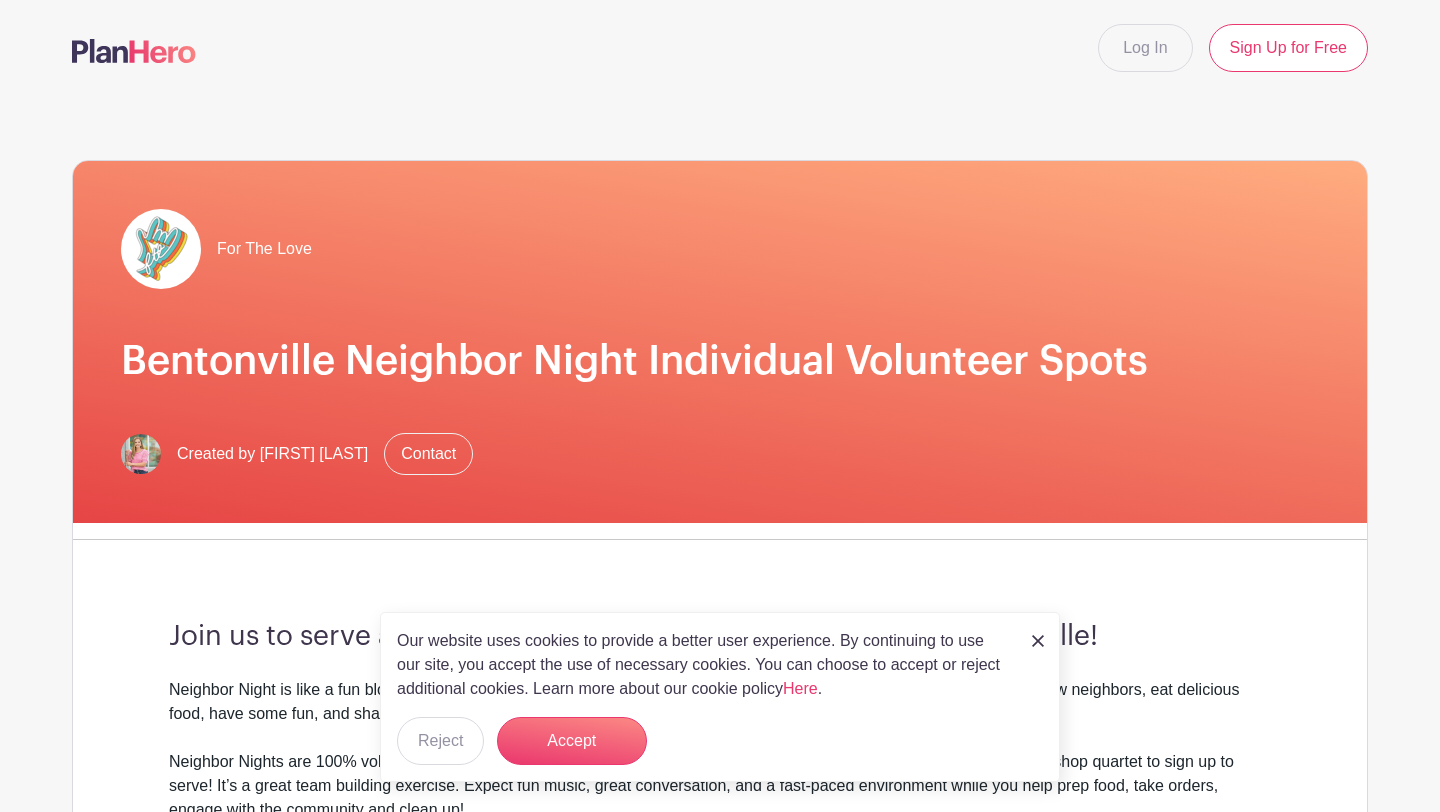 scroll, scrollTop: 1428, scrollLeft: 0, axis: vertical 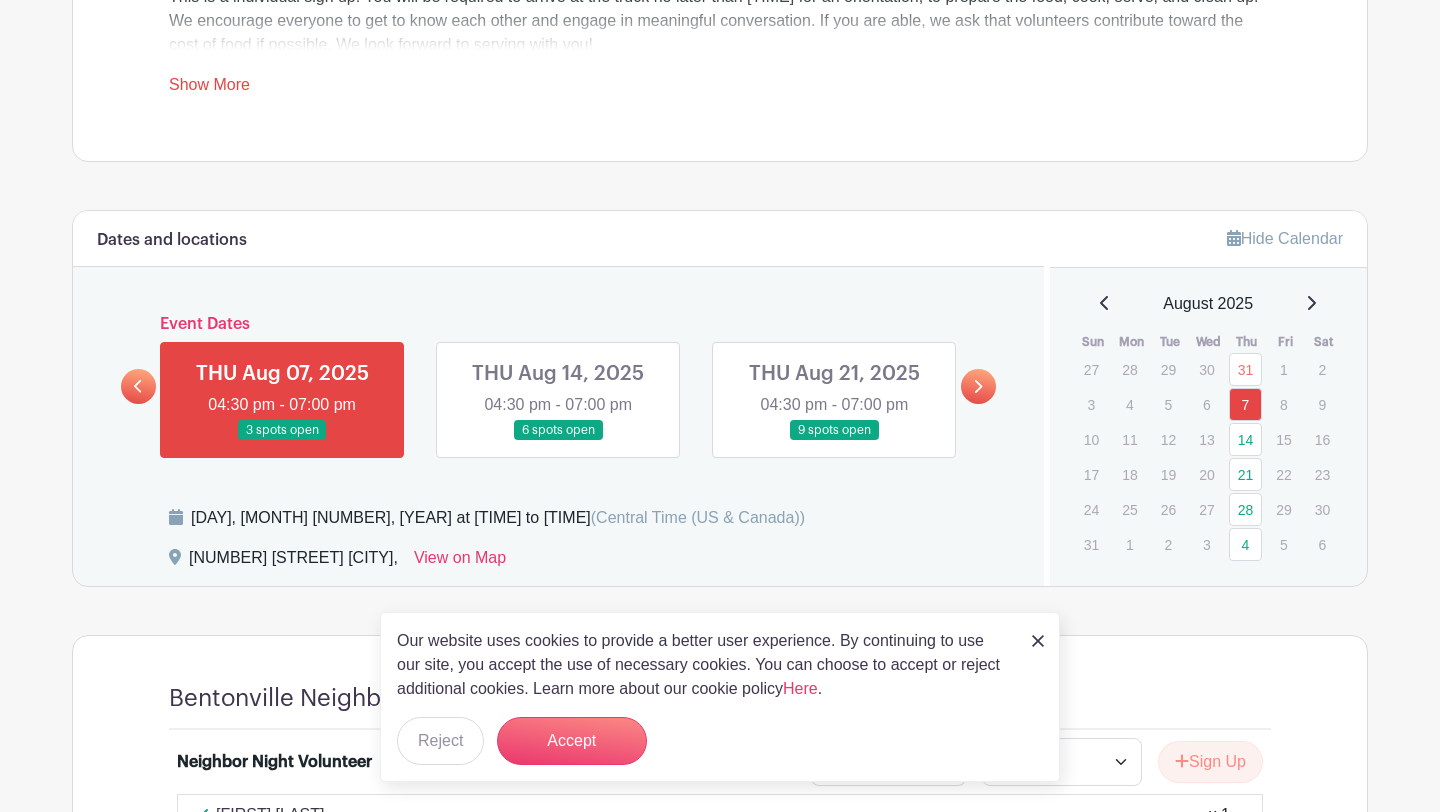 click at bounding box center [834, 441] 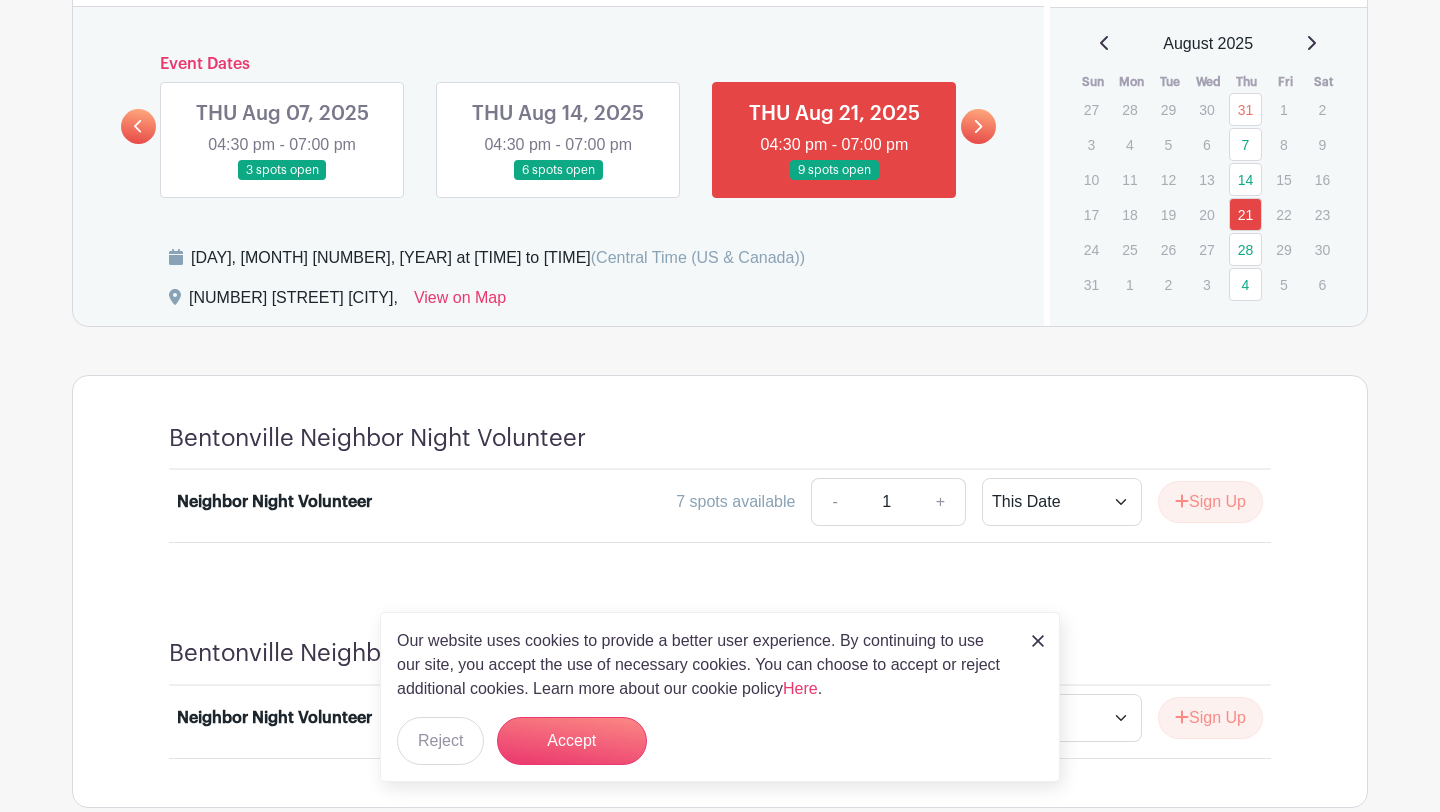 scroll, scrollTop: 1122, scrollLeft: 0, axis: vertical 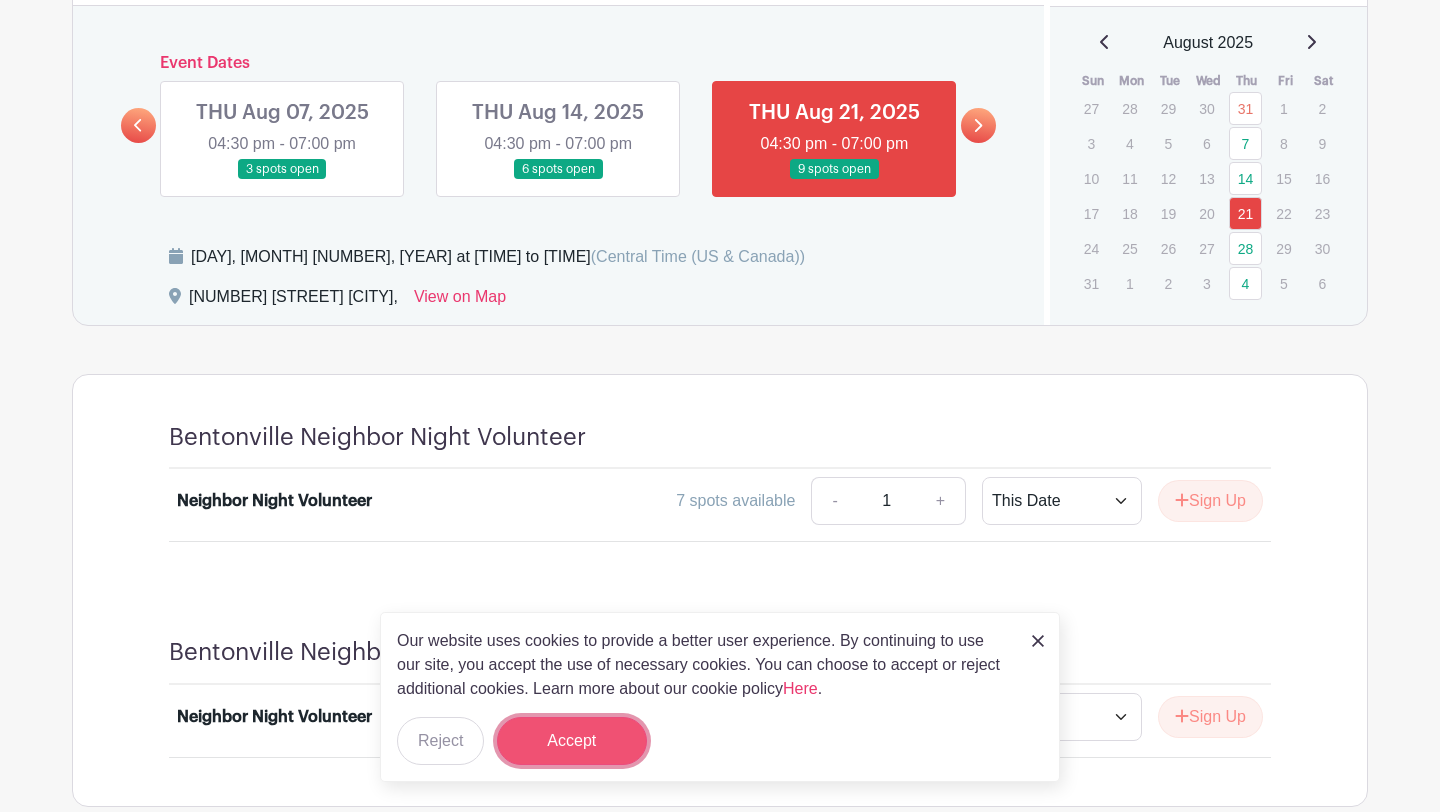 click on "Accept" at bounding box center [572, 741] 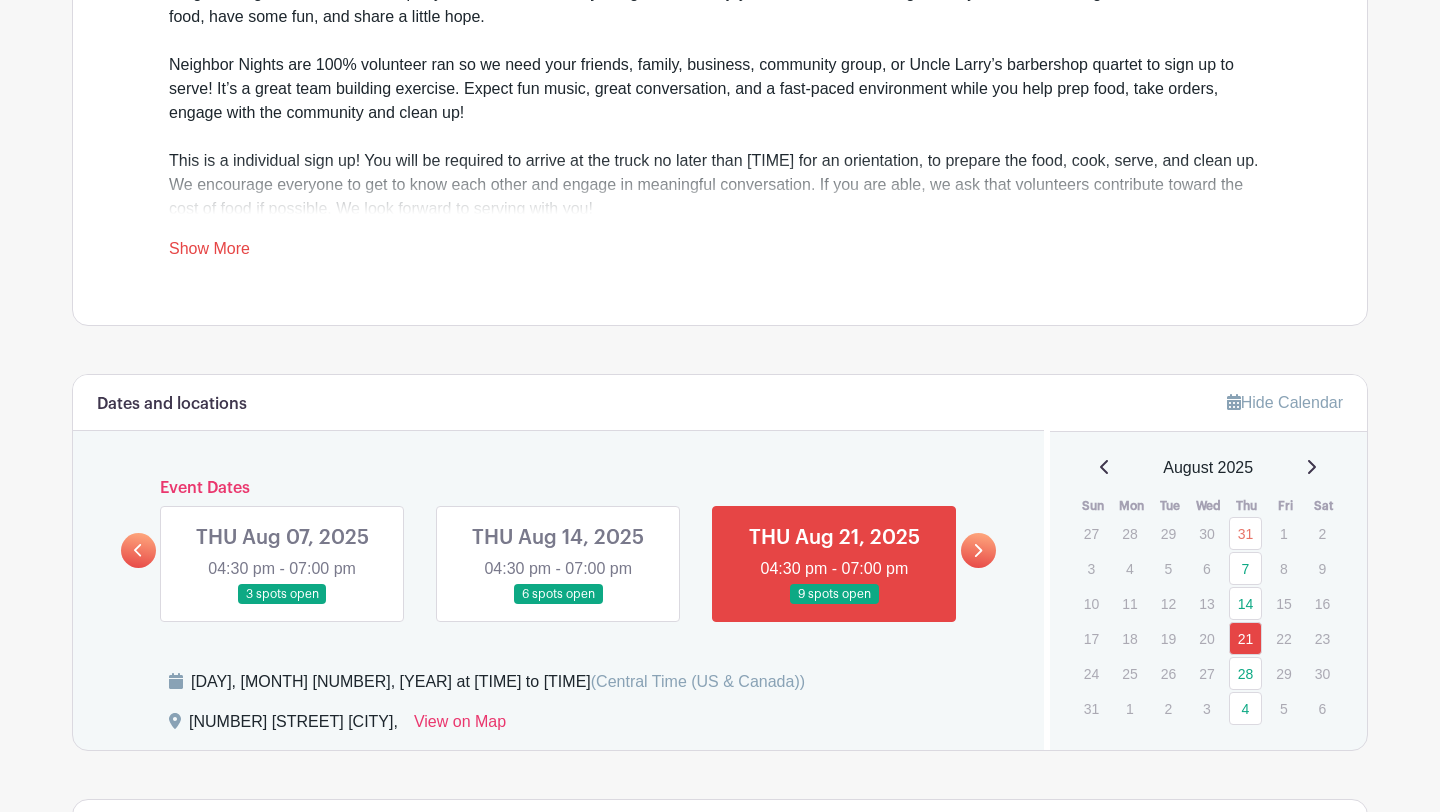 scroll, scrollTop: 692, scrollLeft: 0, axis: vertical 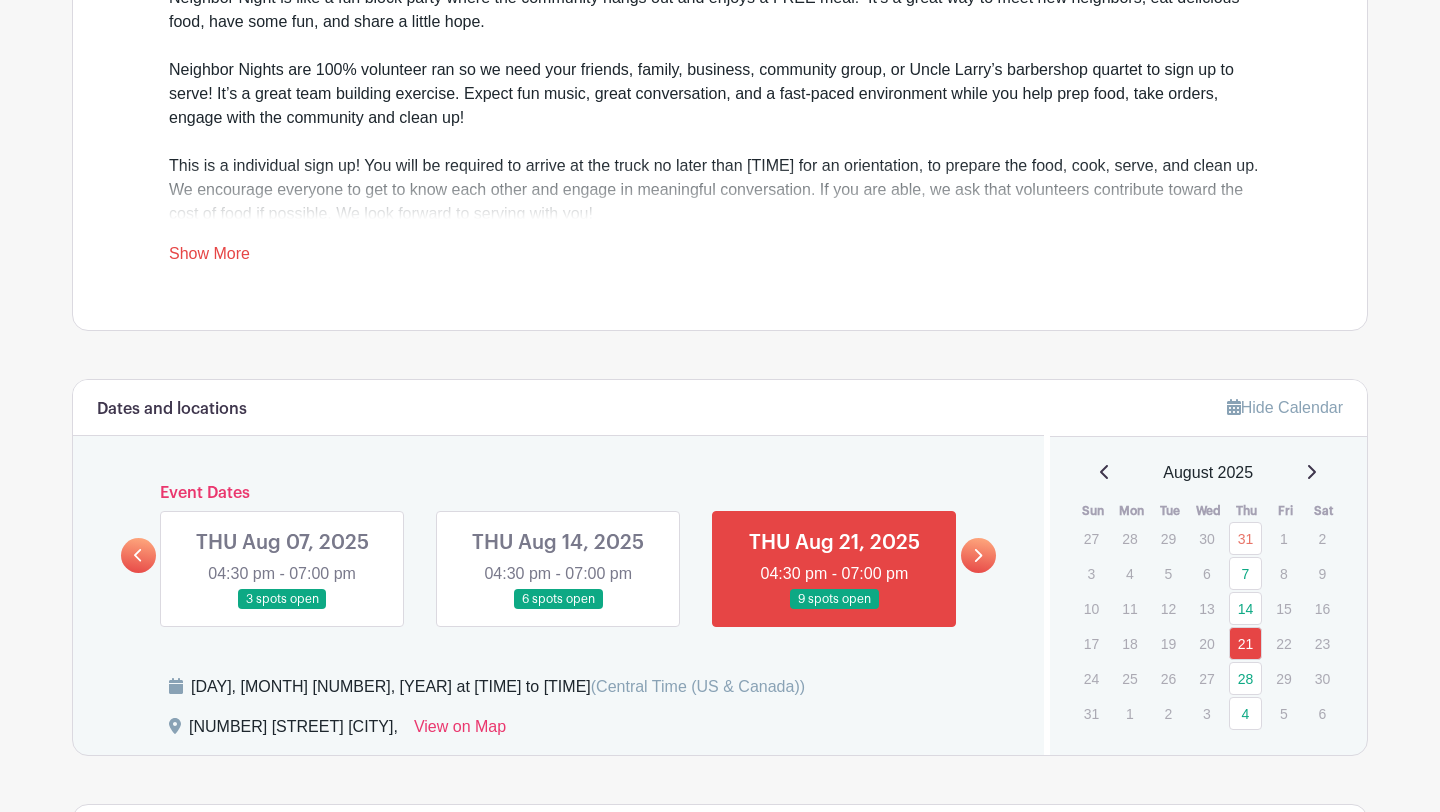 click 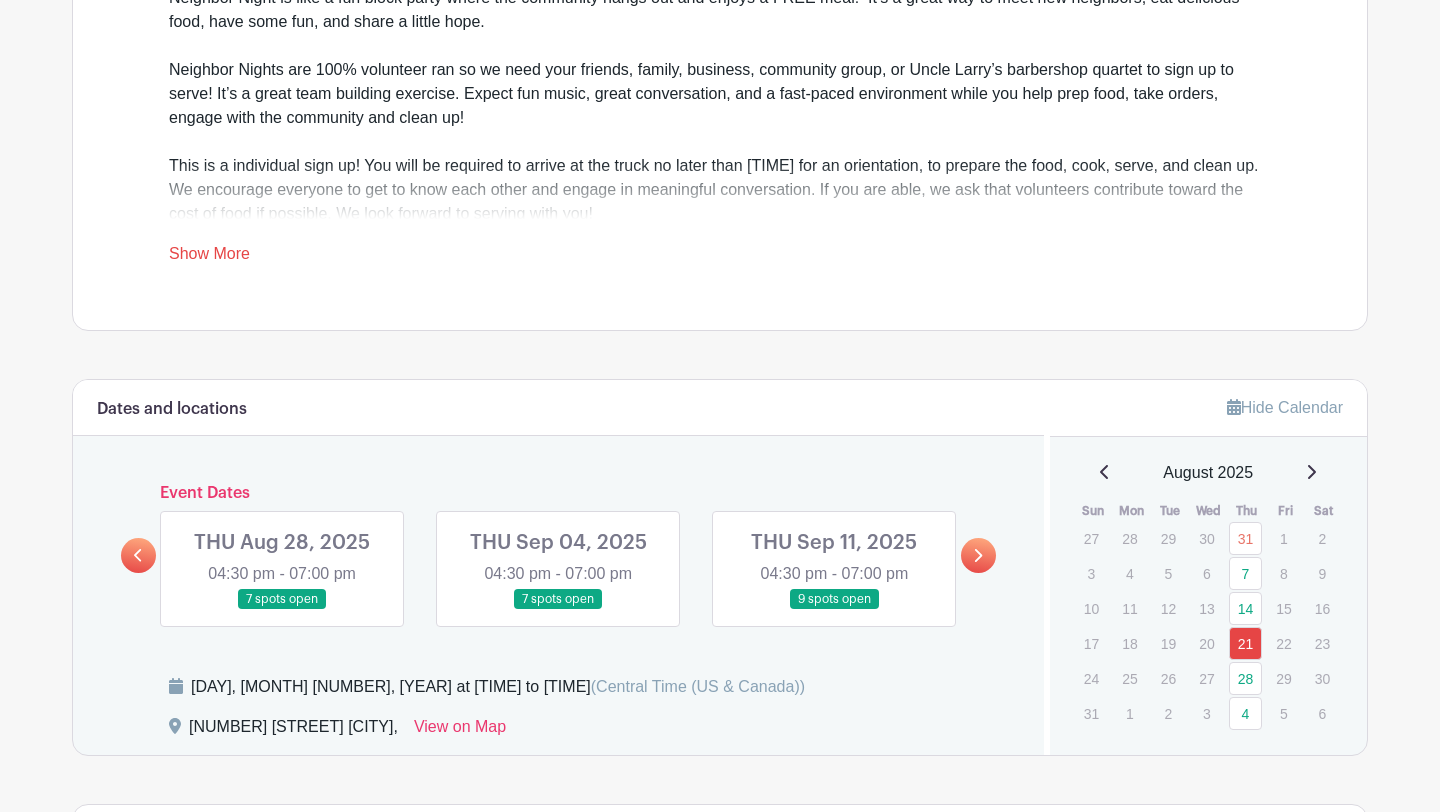 click at bounding box center [282, 610] 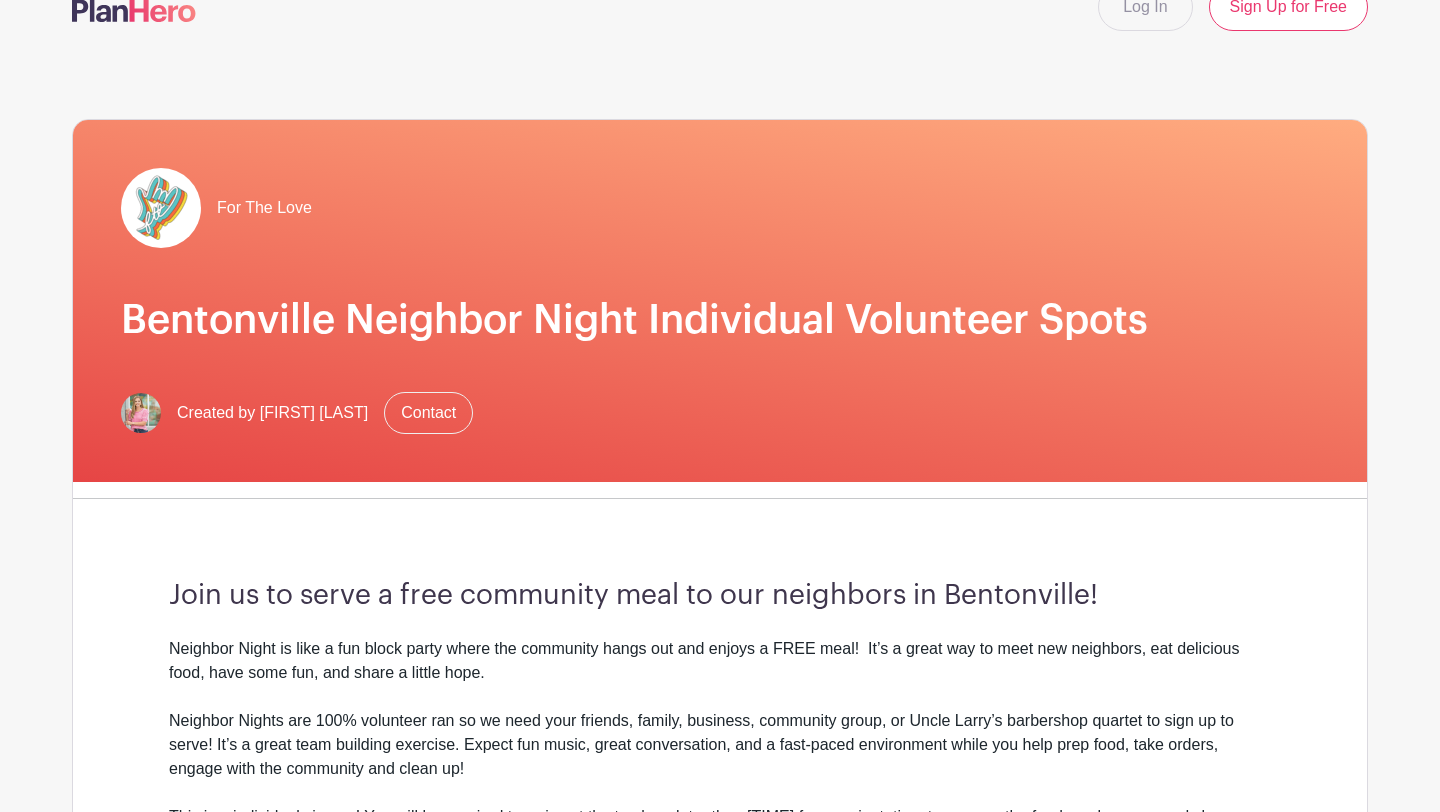 scroll, scrollTop: 0, scrollLeft: 0, axis: both 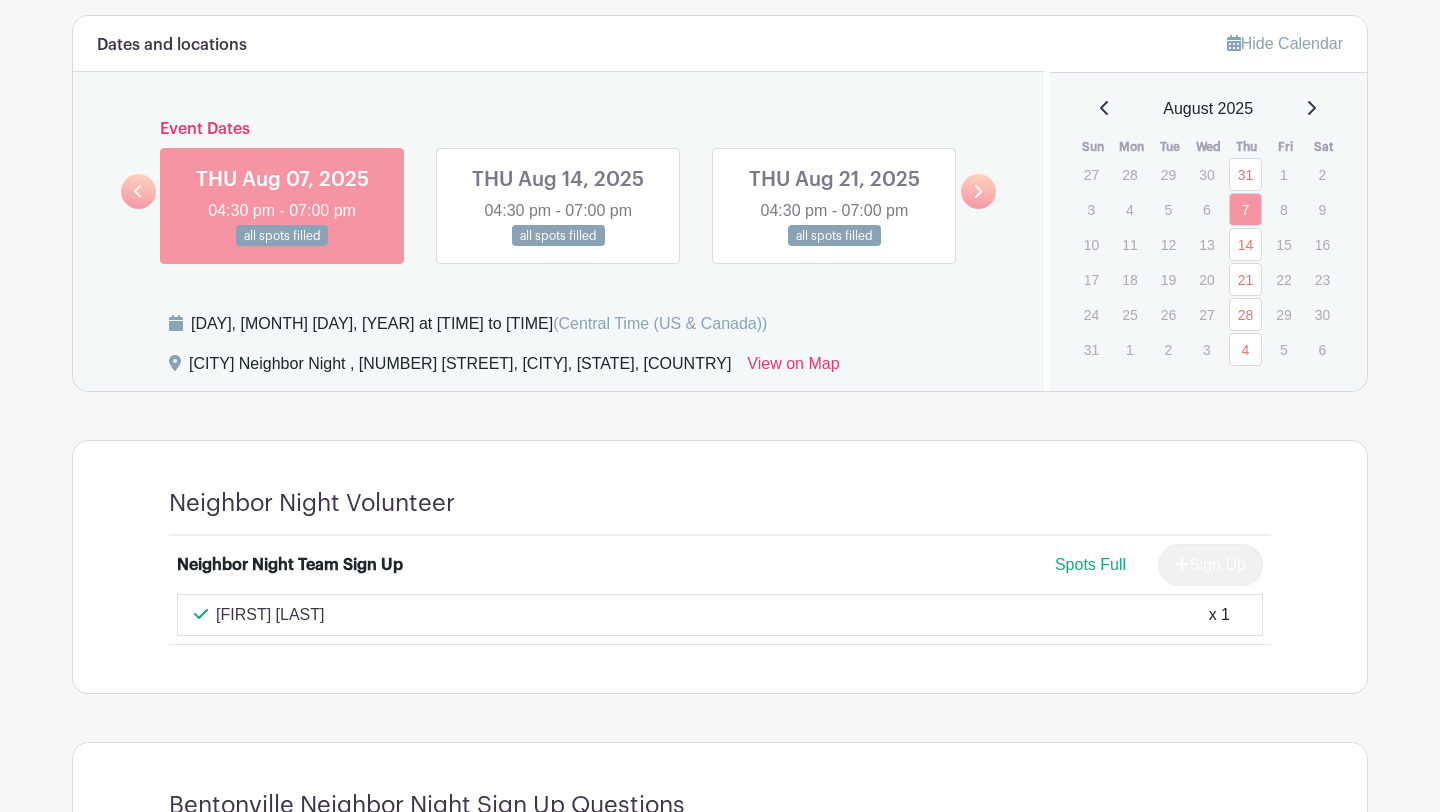 click at bounding box center [834, 247] 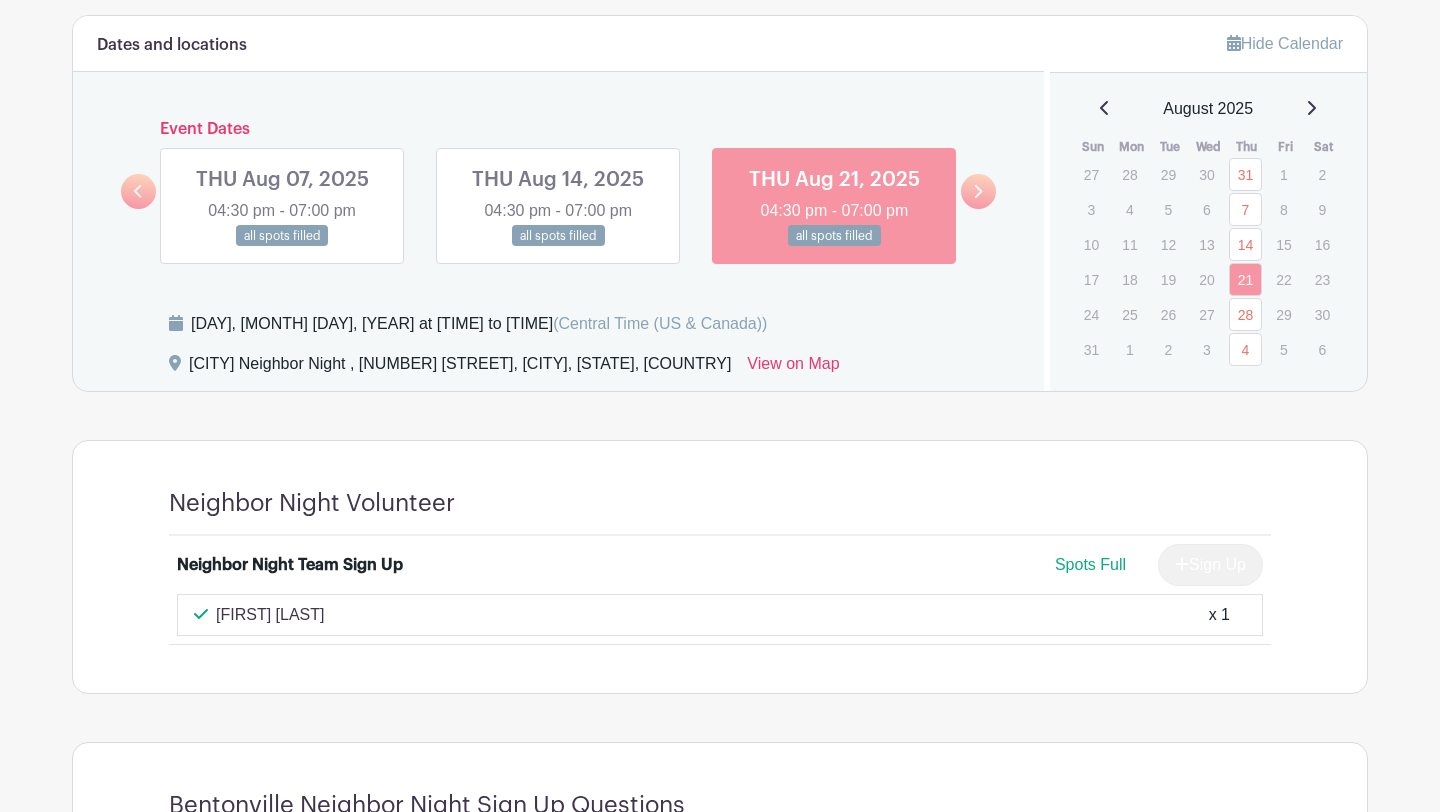 click 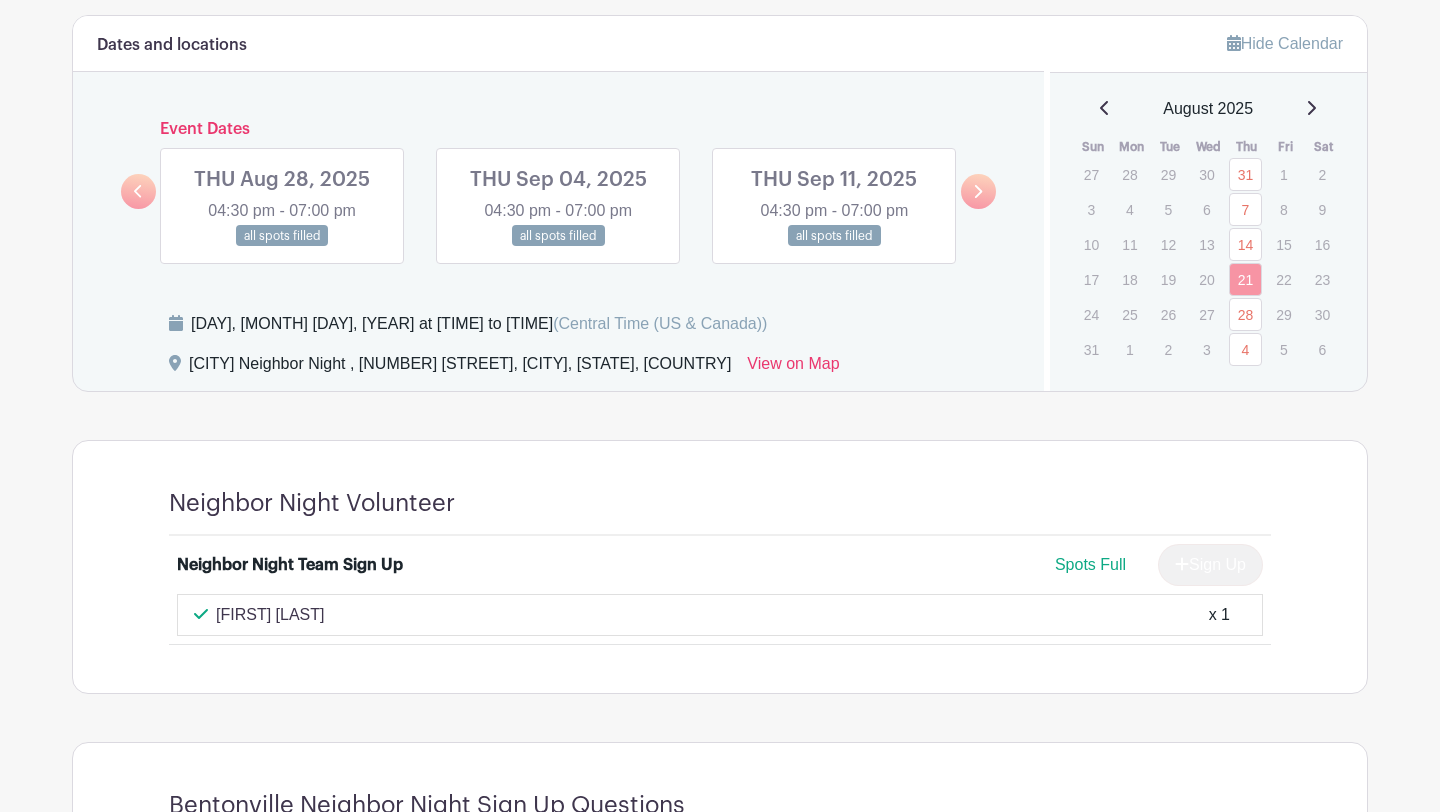 click at bounding box center (282, 247) 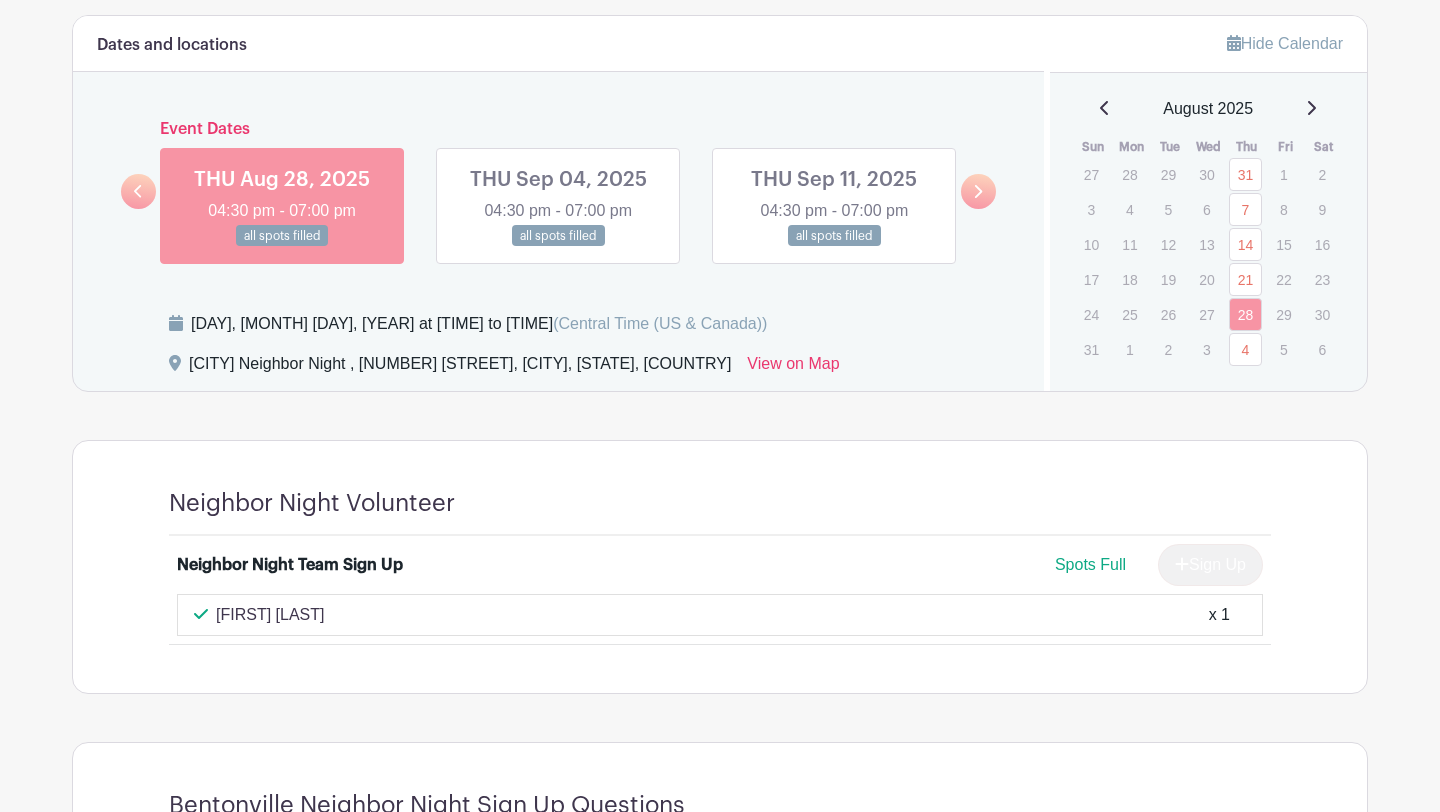 click at bounding box center [558, 247] 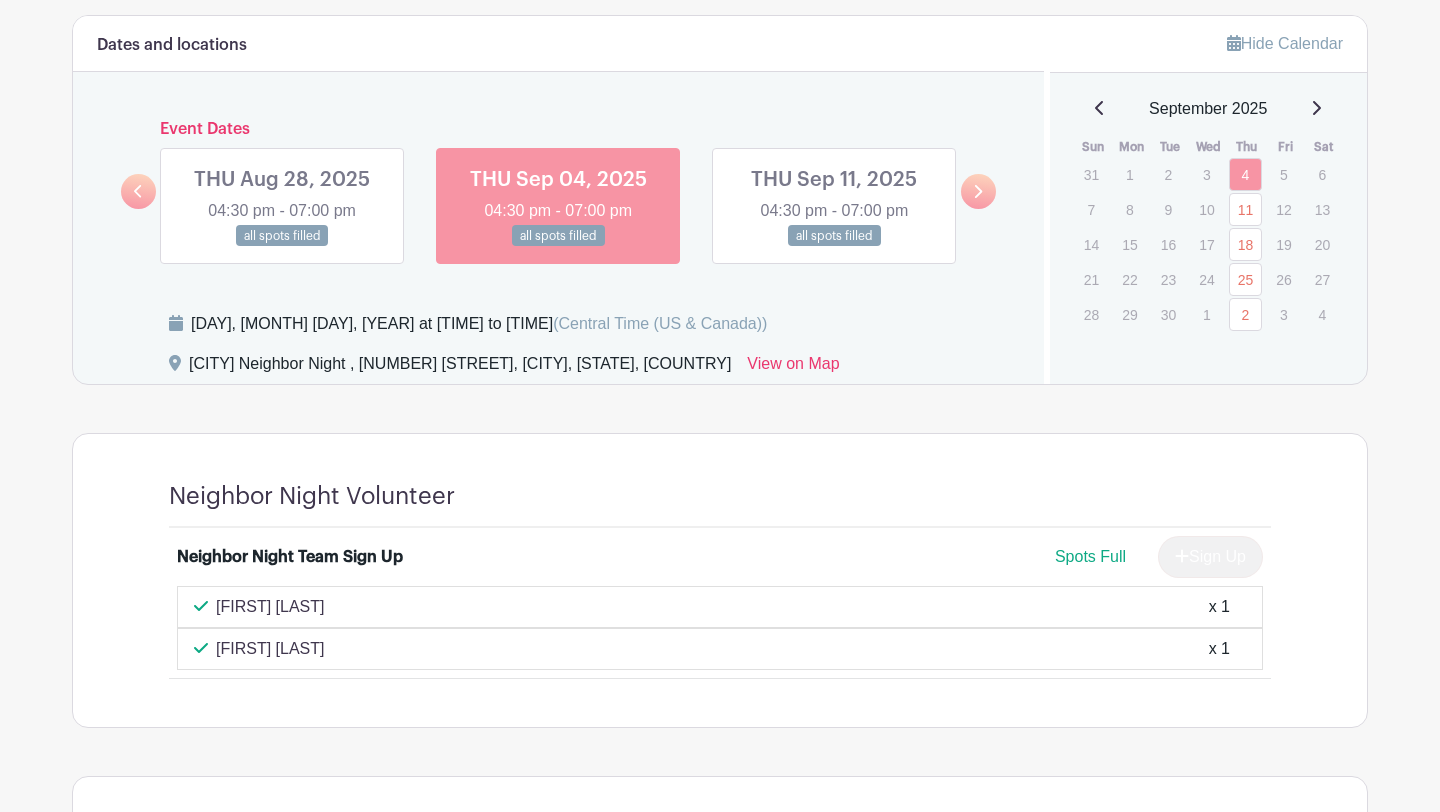 click at bounding box center (282, 247) 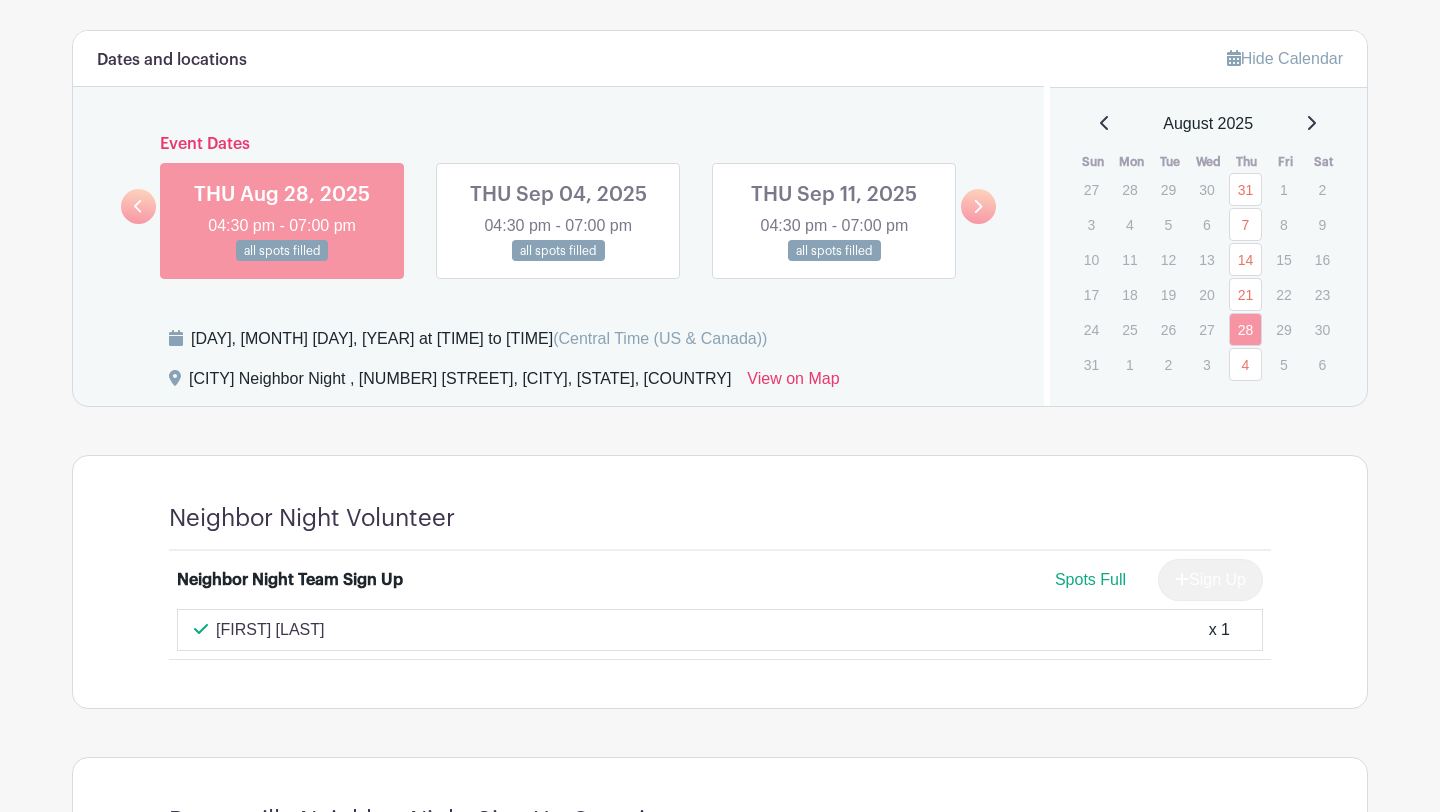 scroll, scrollTop: 1119, scrollLeft: 0, axis: vertical 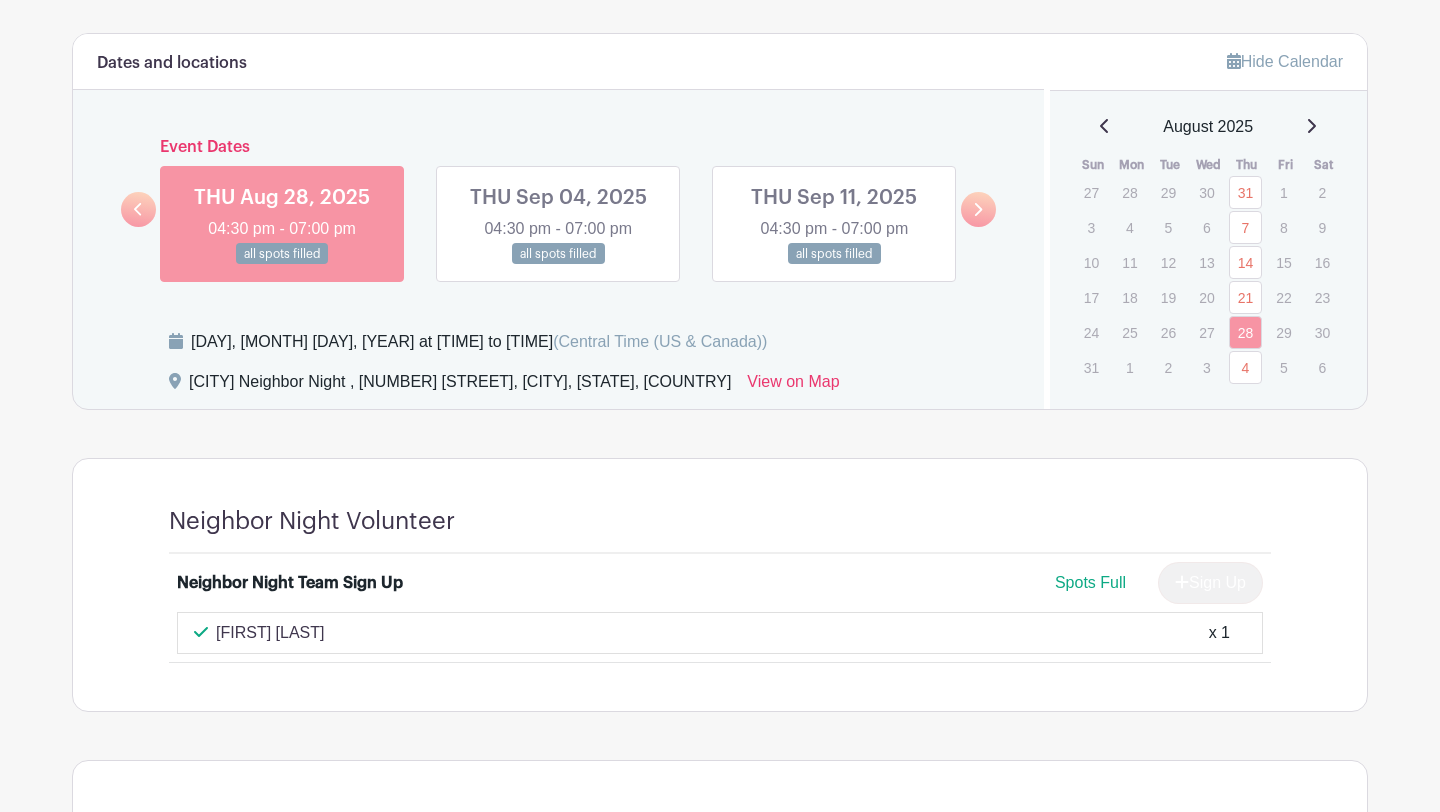 click at bounding box center (558, 265) 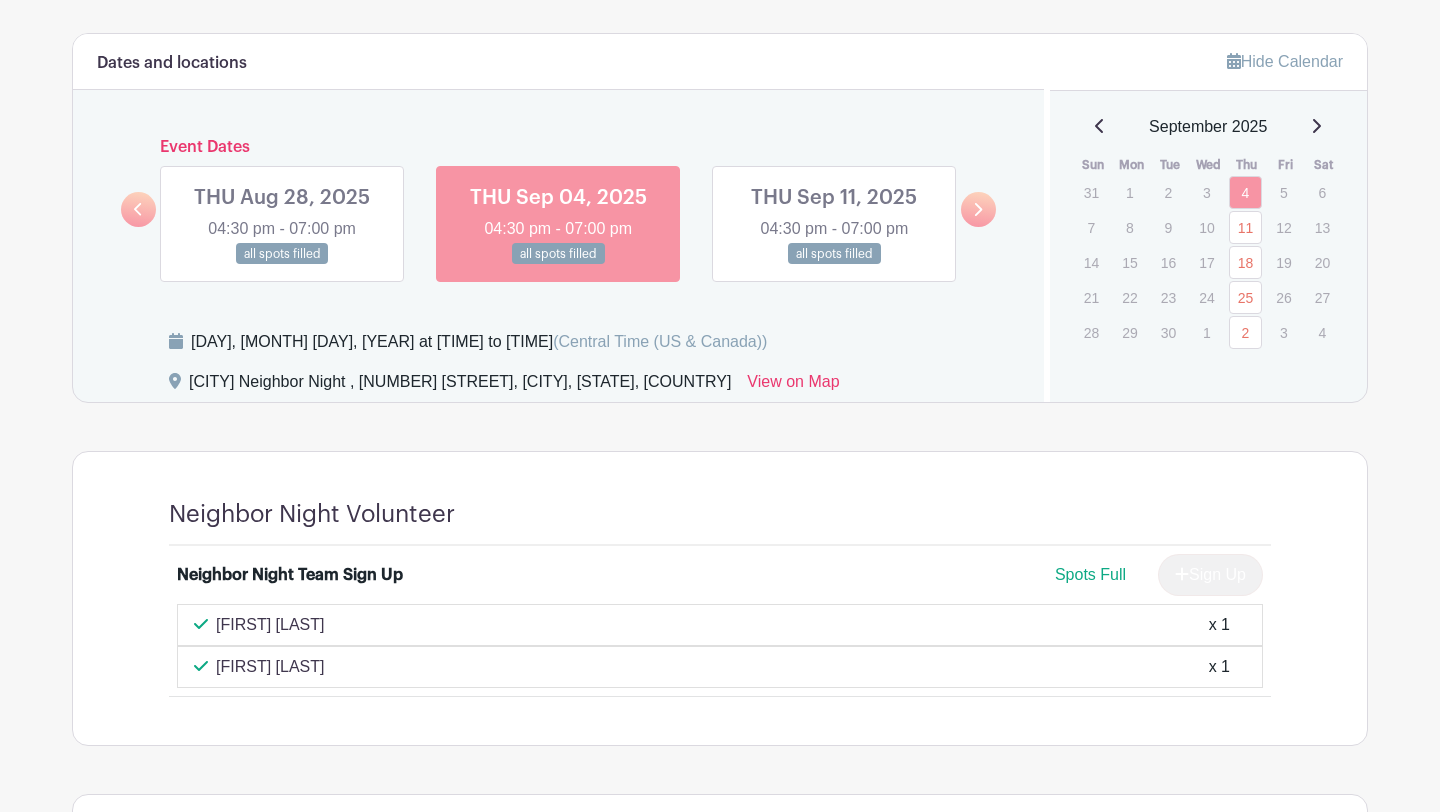 click at bounding box center (834, 265) 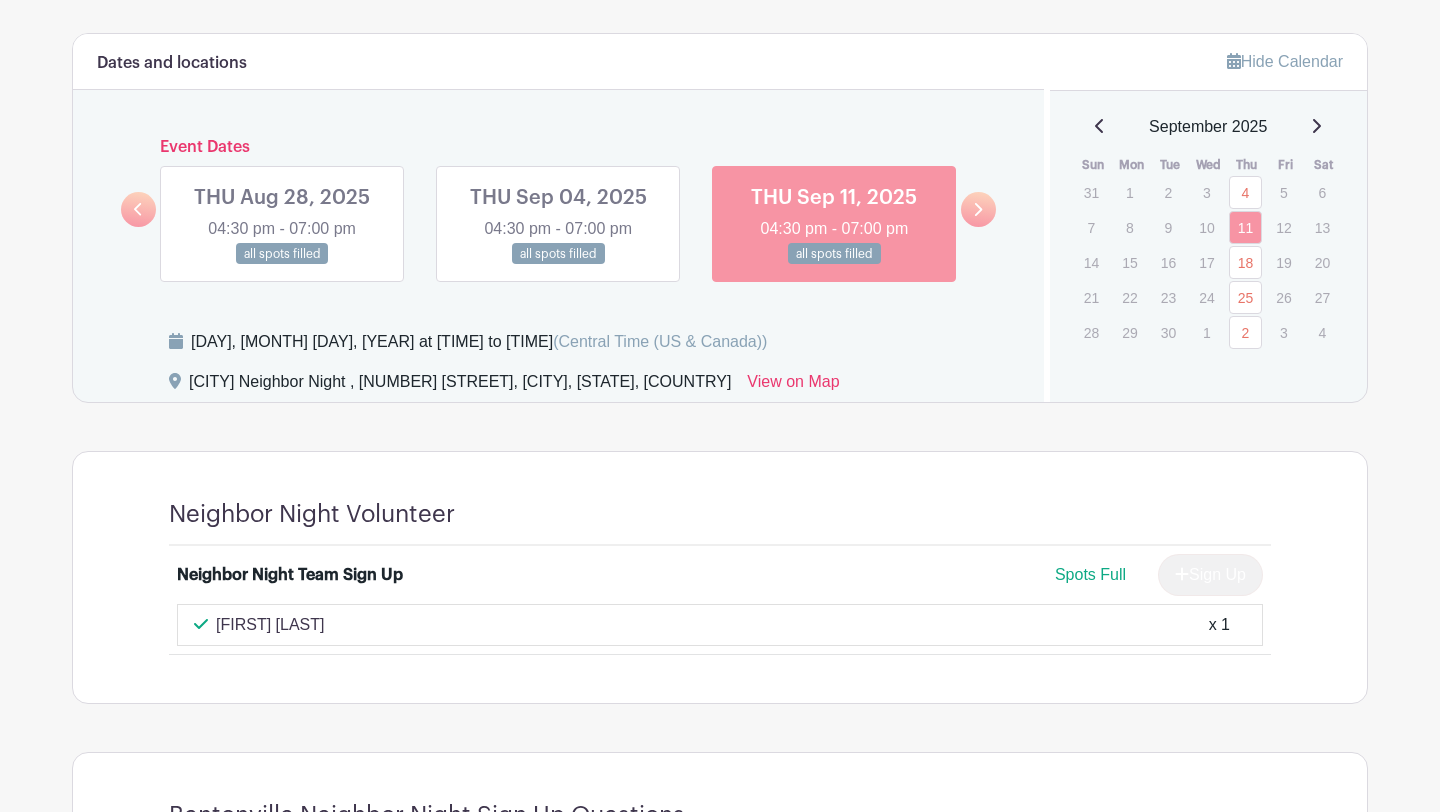 click 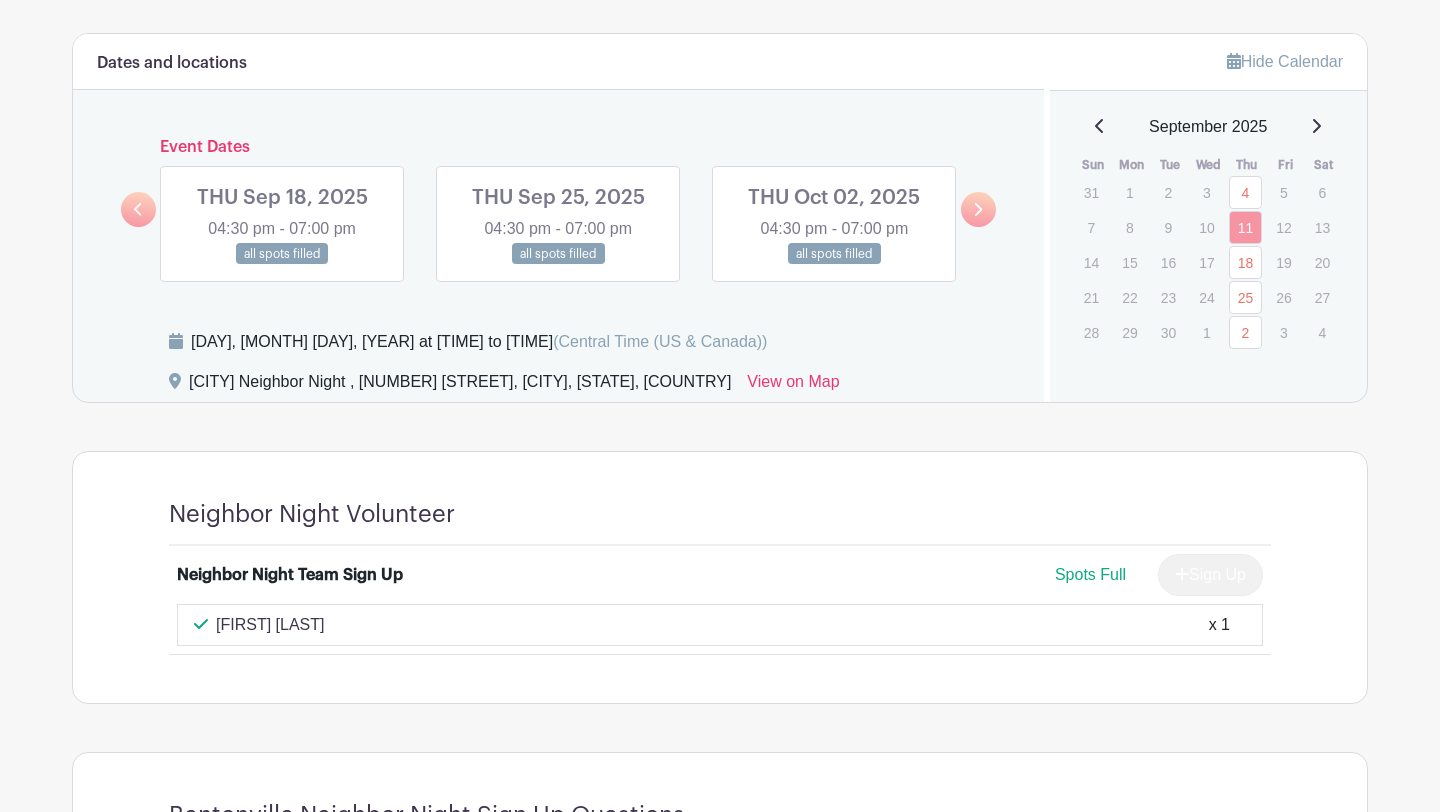 click at bounding box center (282, 265) 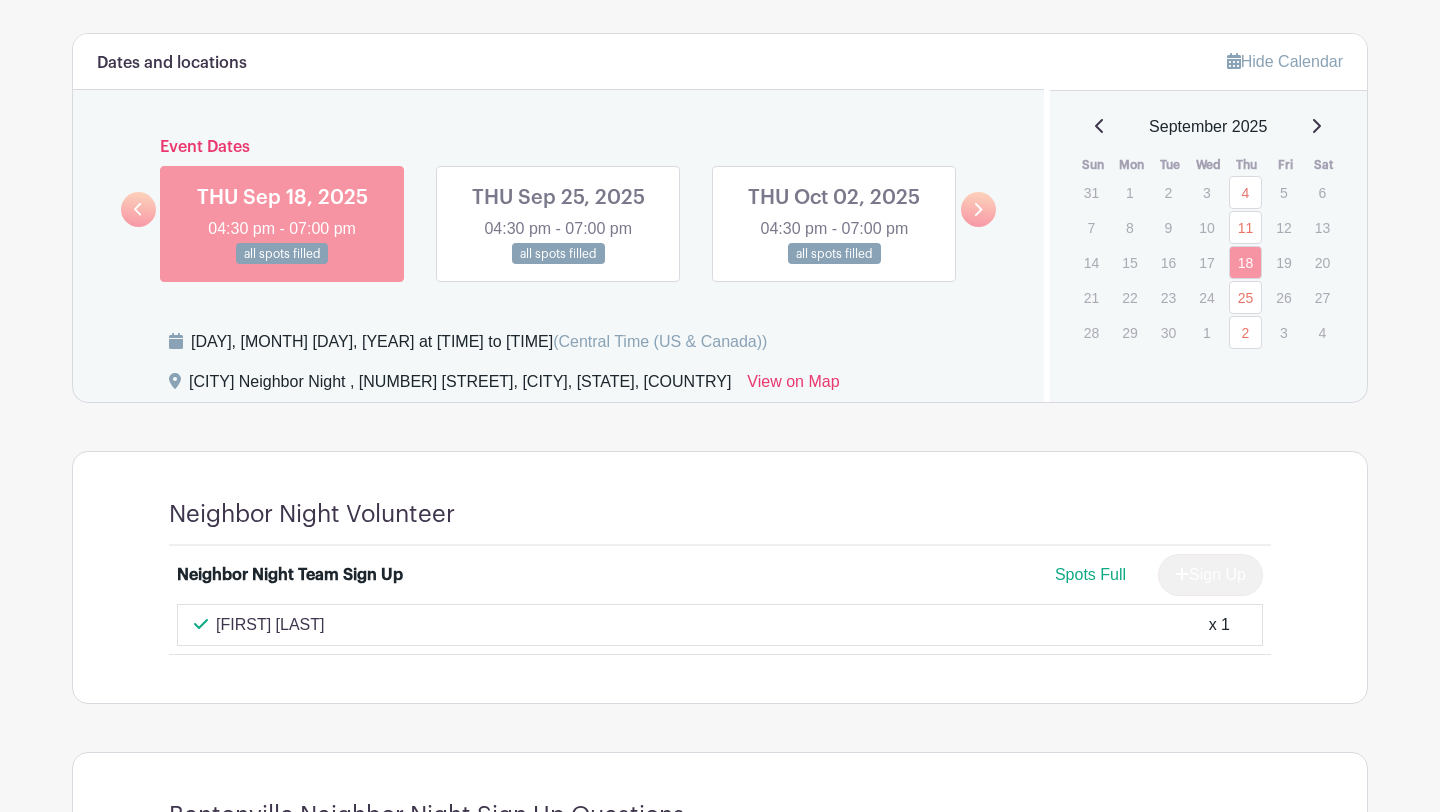click 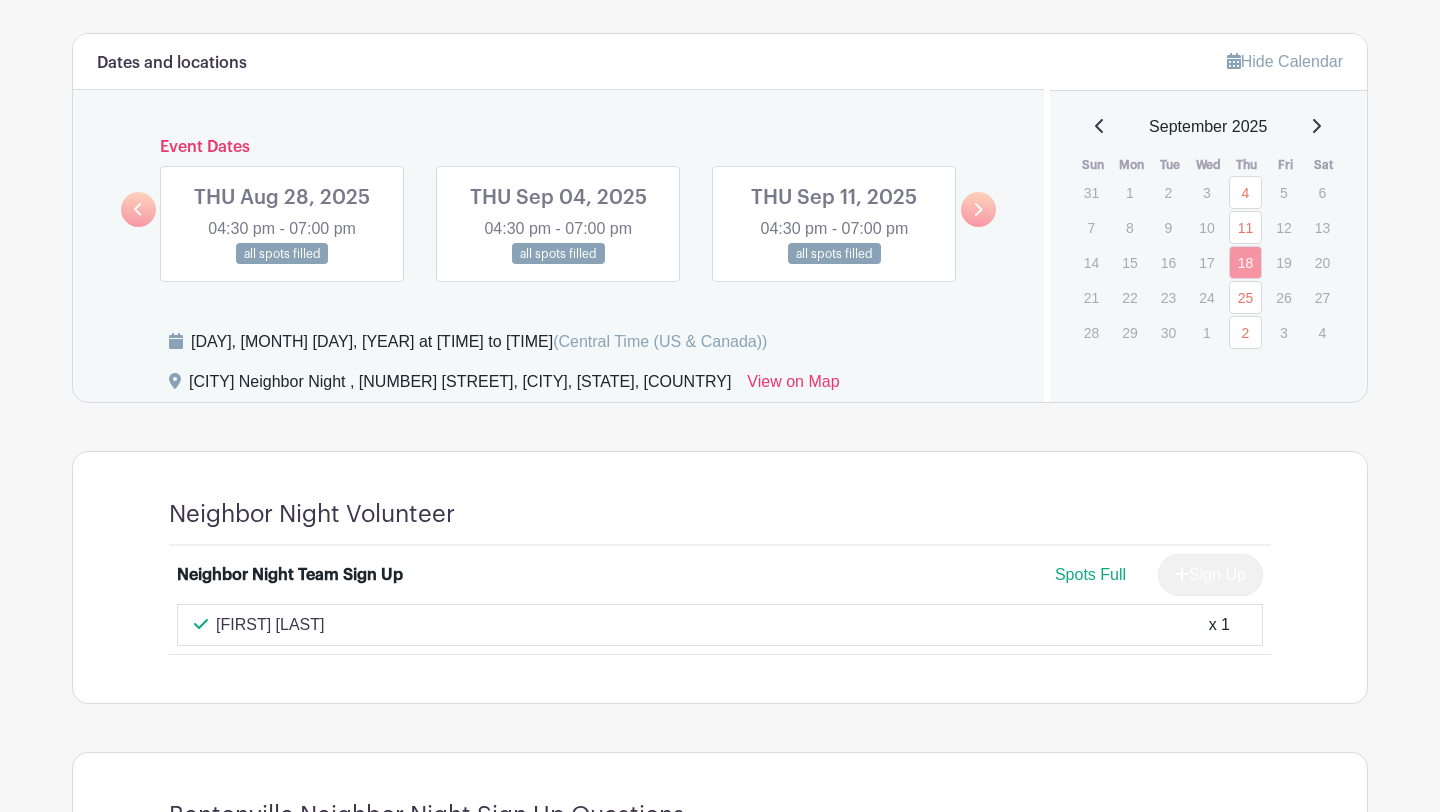 click 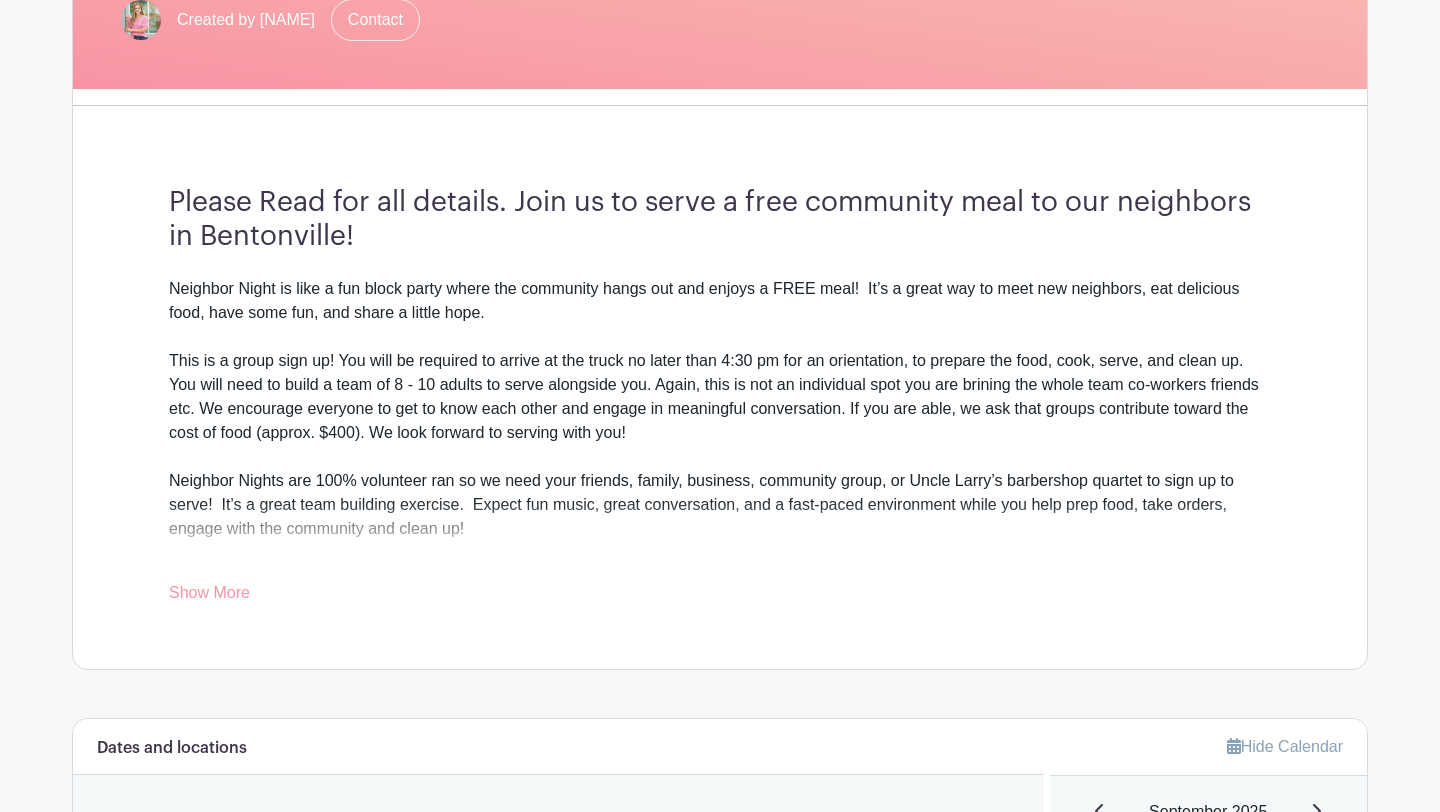 scroll, scrollTop: 433, scrollLeft: 0, axis: vertical 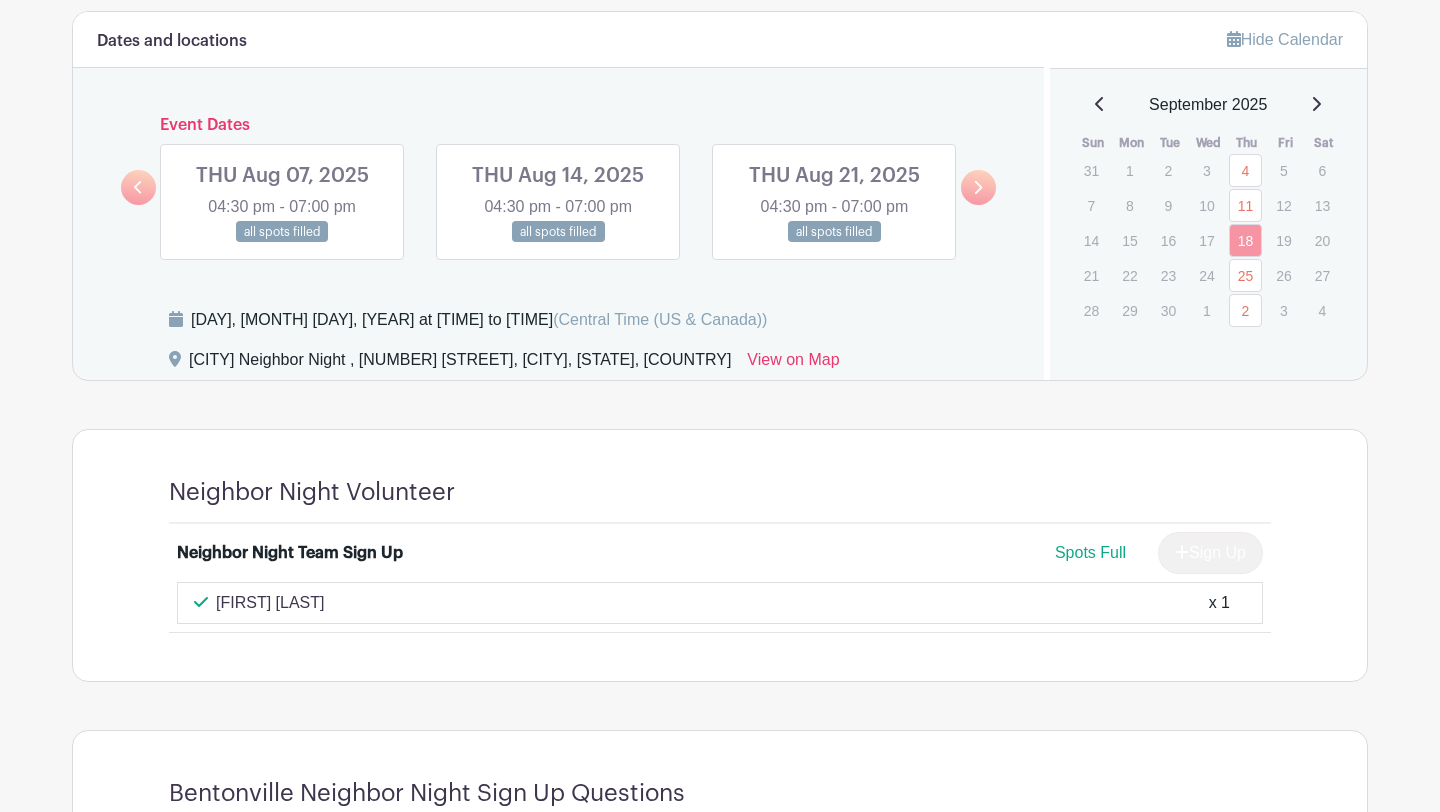 click at bounding box center [834, 243] 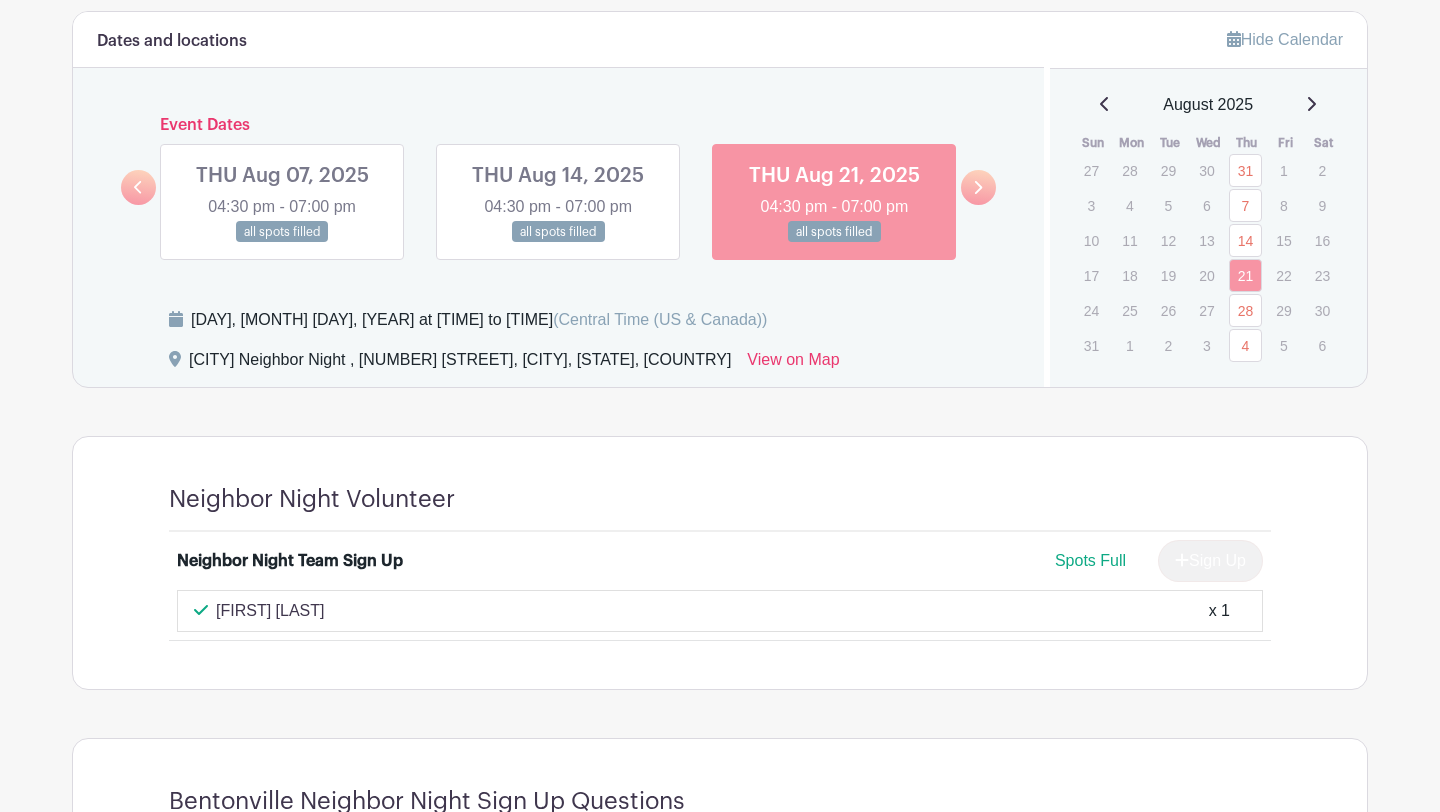 click 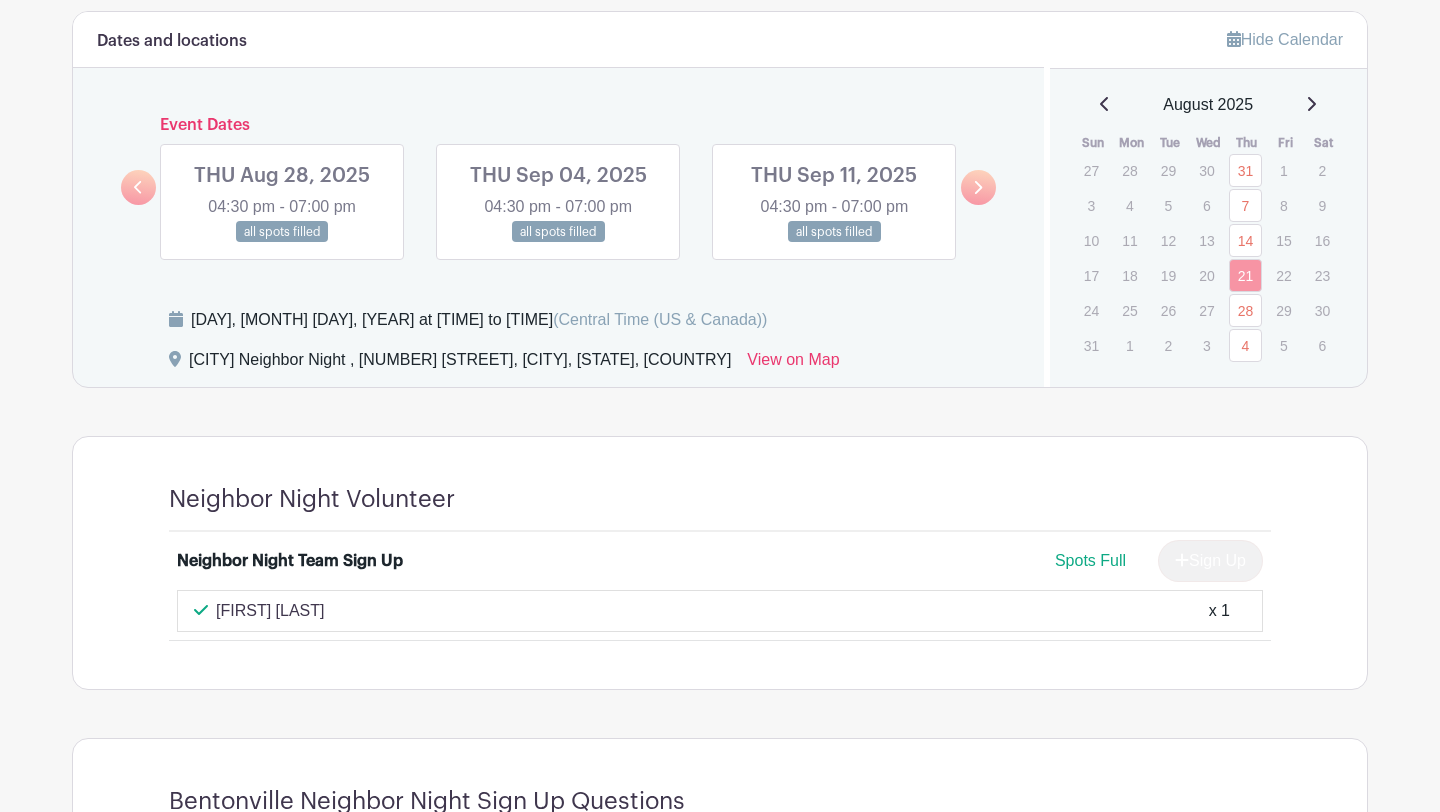 click at bounding box center (282, 243) 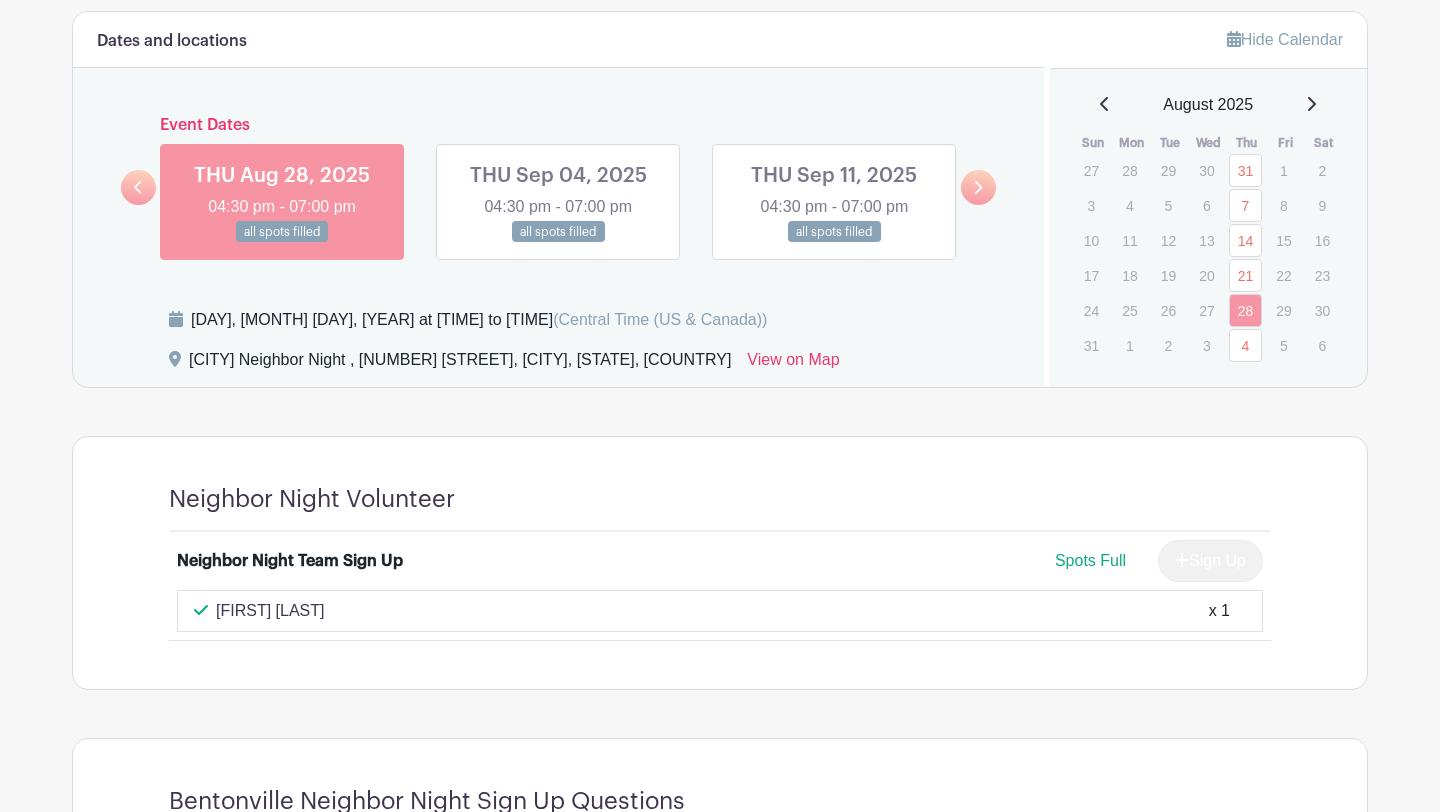 click on "Dates and locations
Event Dates
THU [MONTH] 01, 2024
[TIME] - [TIME]
many spots open
THU [MONTH] 08, 2024
[TIME] - [TIME]
all spots filled
THU [MONTH] 15, 2024
[TIME] - [TIME]
all spots filled
THU [MONTH] 15, 2024
[TIME] - [TIME]
all spots filled
THU [MONTH] 22, 2024
[TIME] - [TIME]
all spots filled
THU [MONTH] 29, 2024
[TIME] - [TIME]
all spots filled" at bounding box center (558, 199) 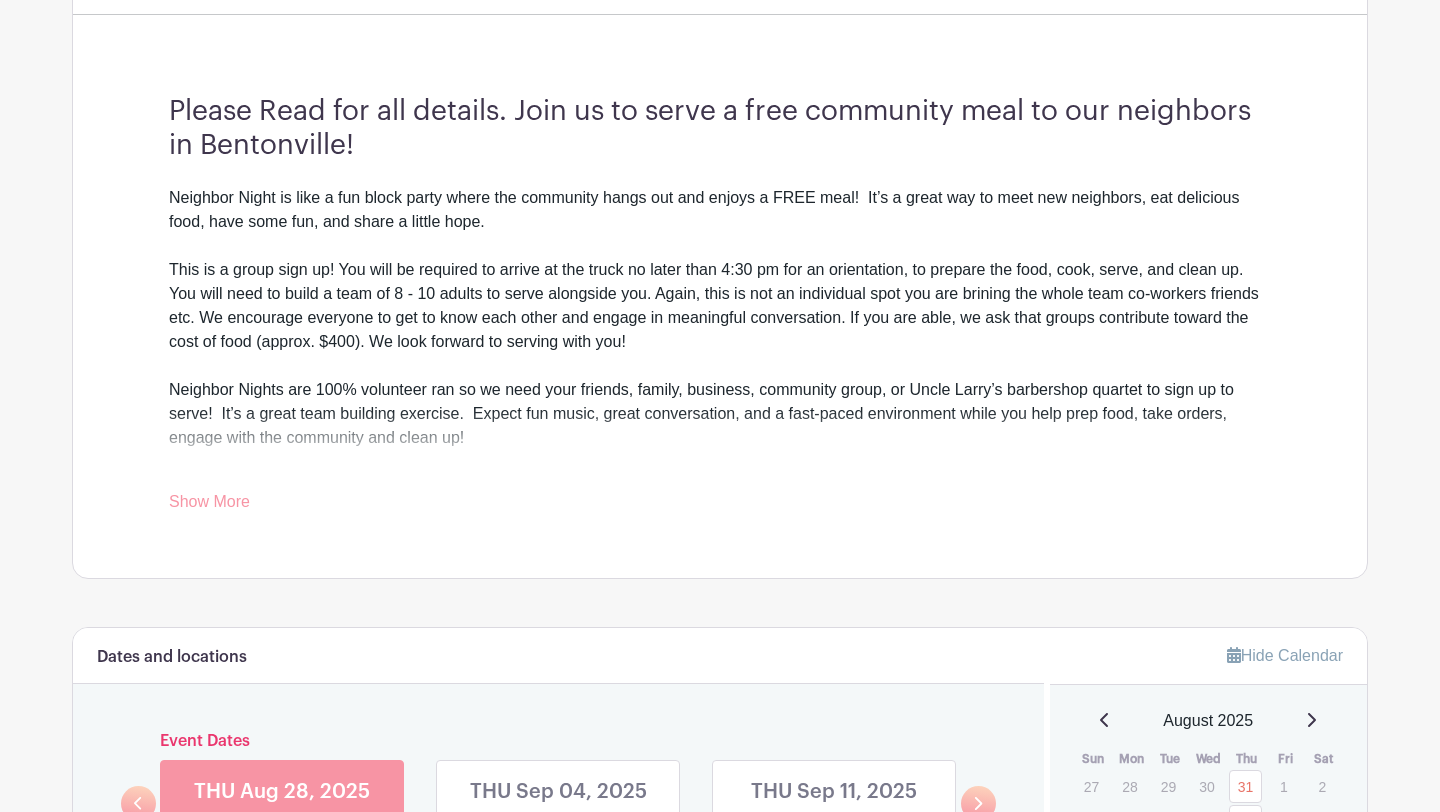 scroll, scrollTop: 523, scrollLeft: 0, axis: vertical 